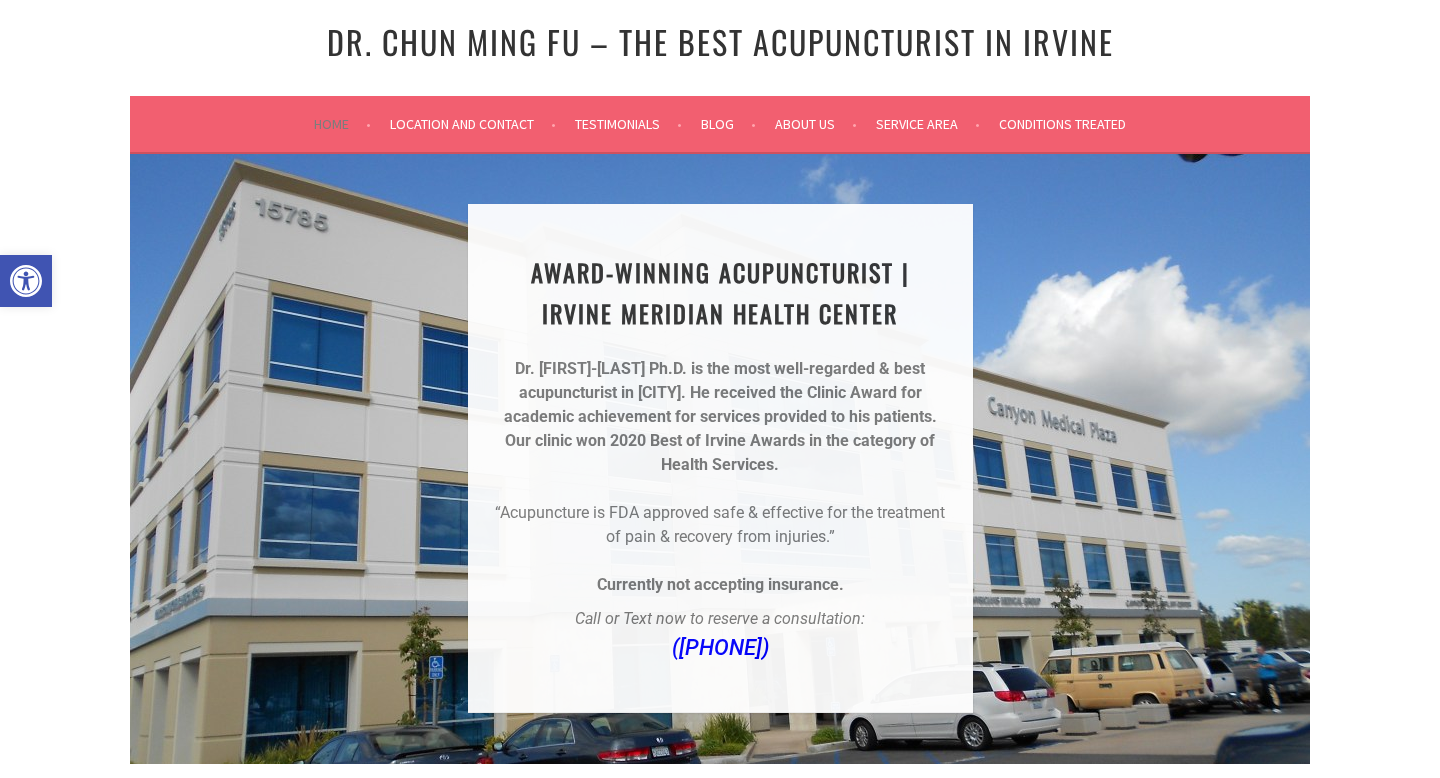 scroll, scrollTop: 86, scrollLeft: 0, axis: vertical 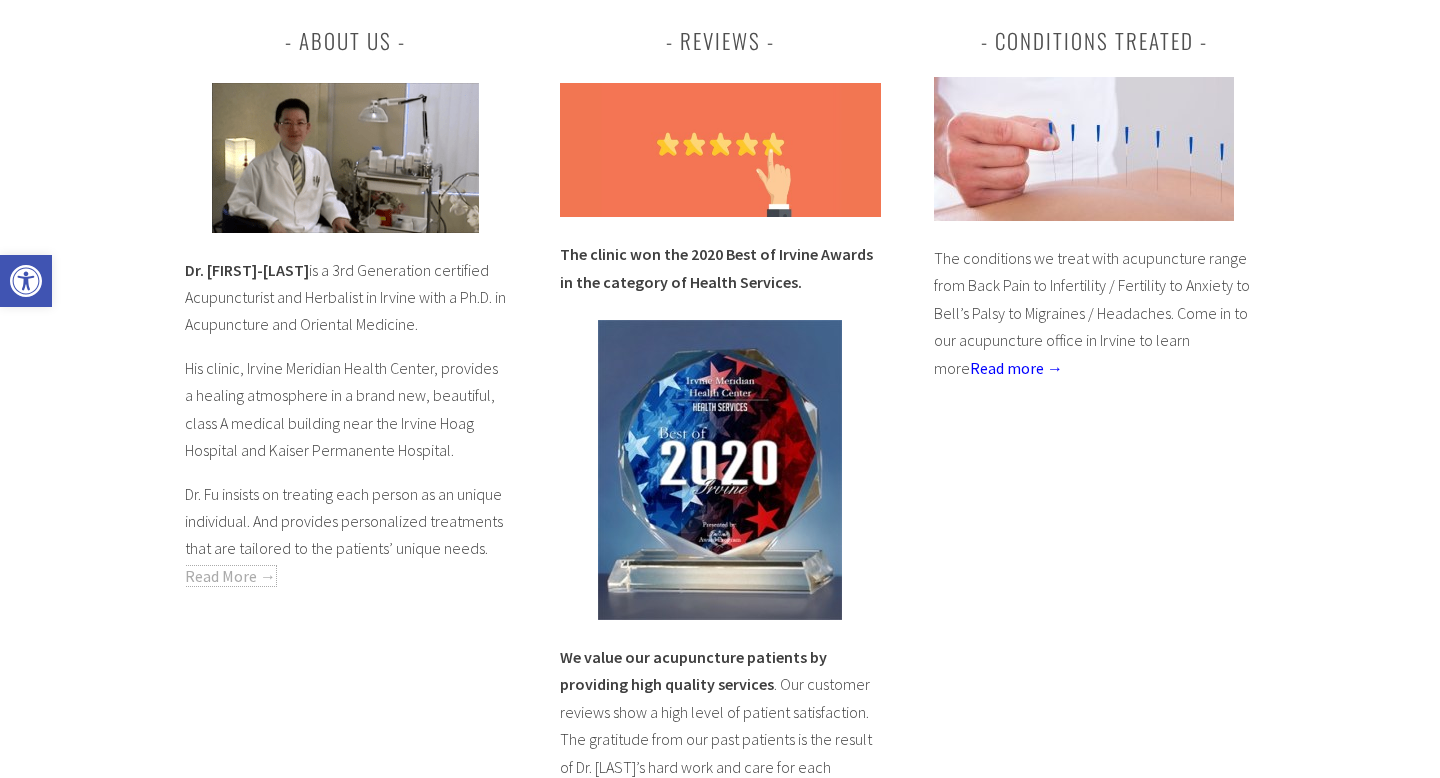 click on "Read More →" at bounding box center [230, 576] 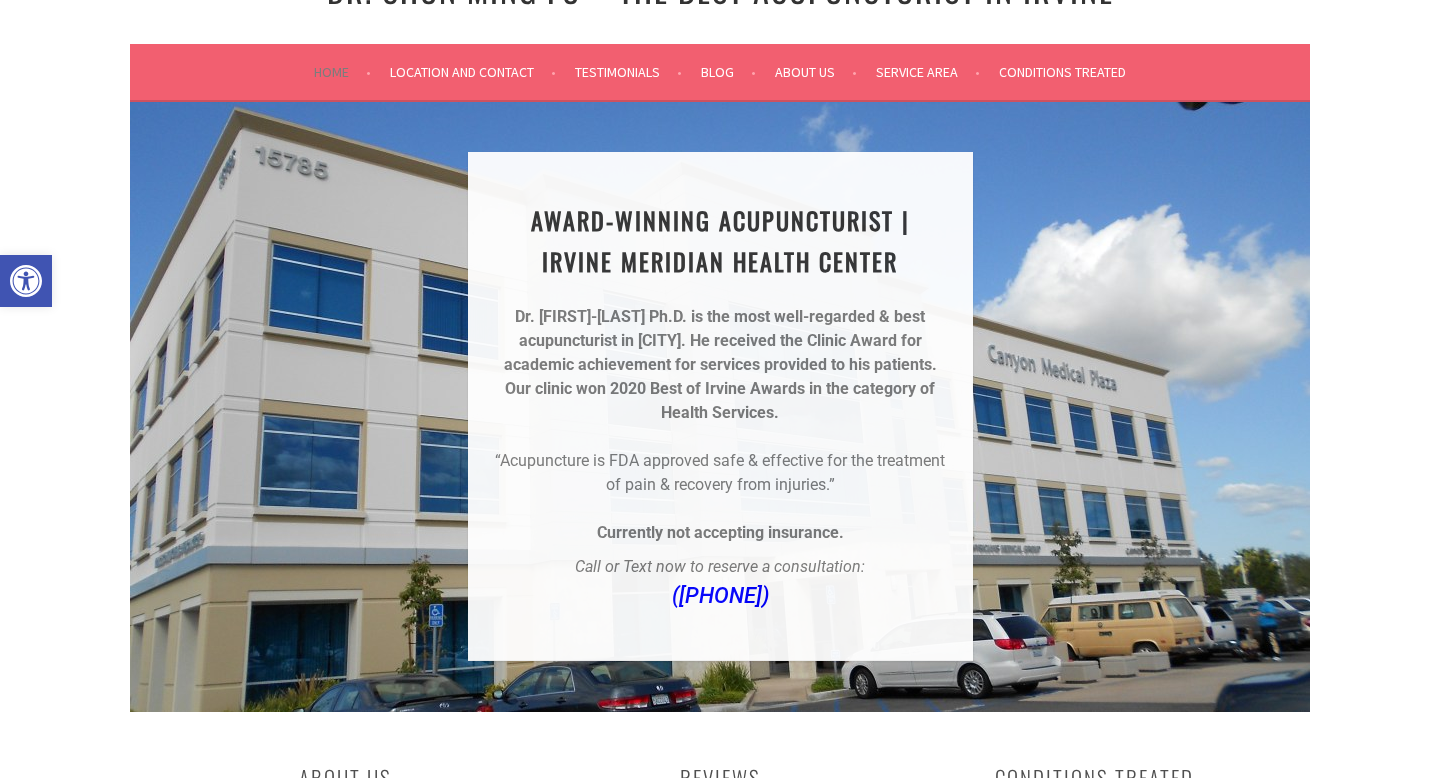 scroll, scrollTop: 0, scrollLeft: 0, axis: both 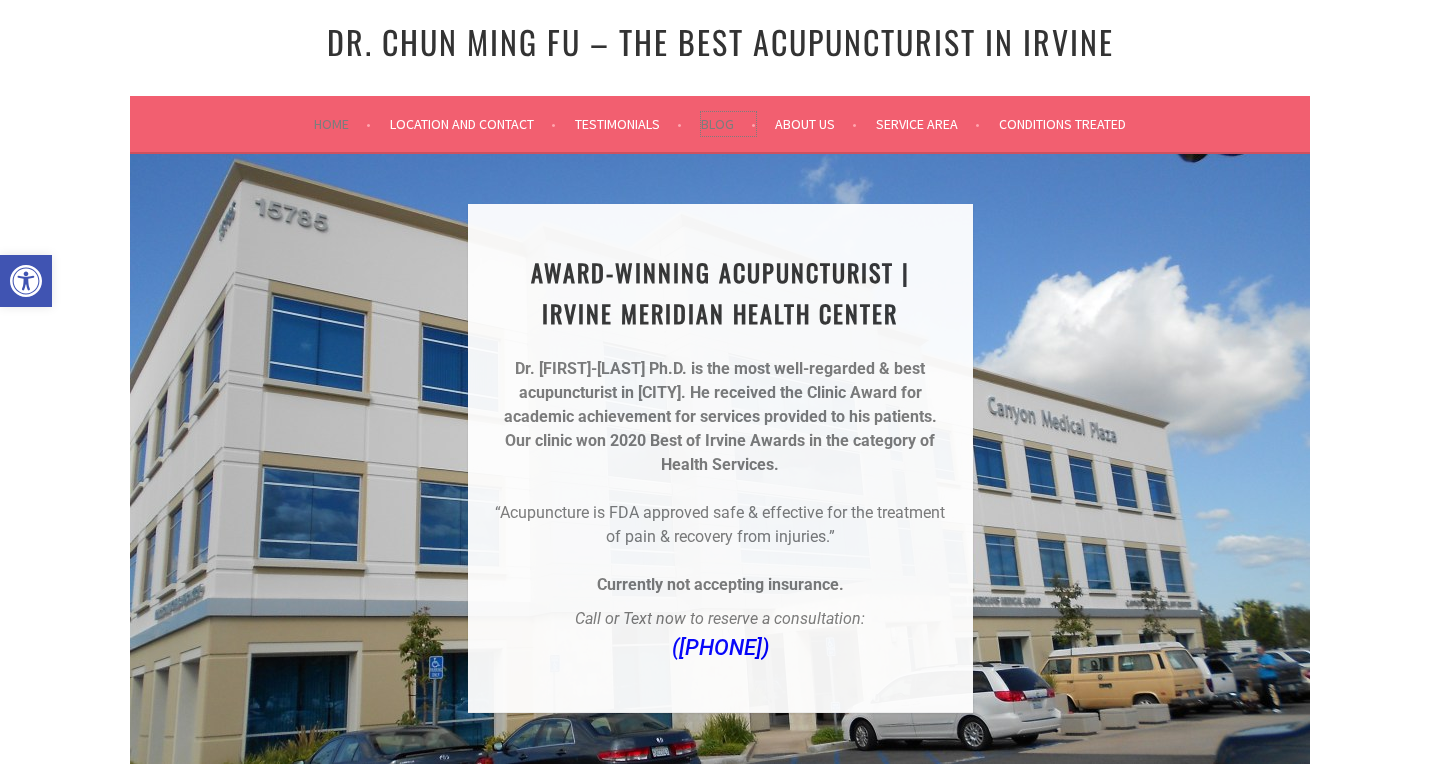 click on "Blog" at bounding box center (728, 124) 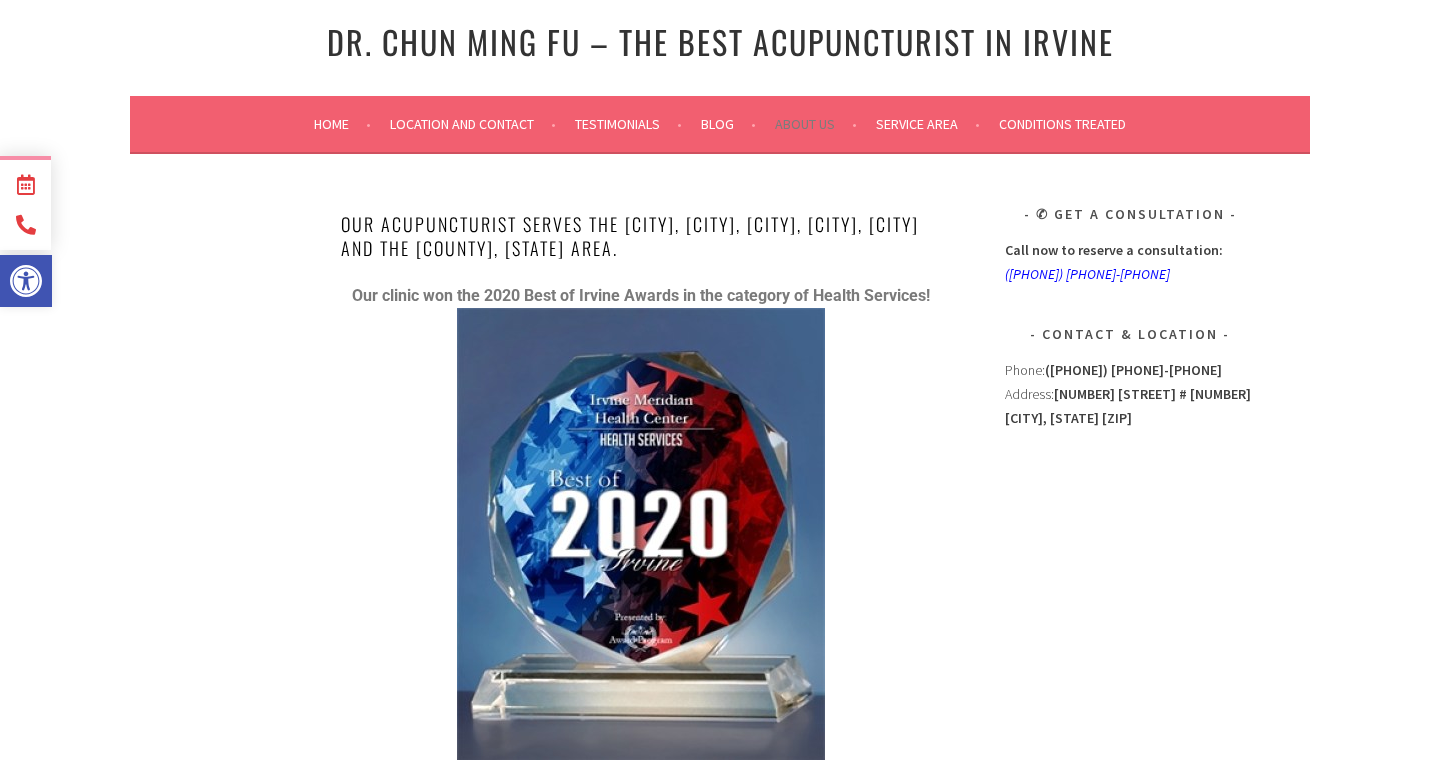 scroll, scrollTop: 0, scrollLeft: 0, axis: both 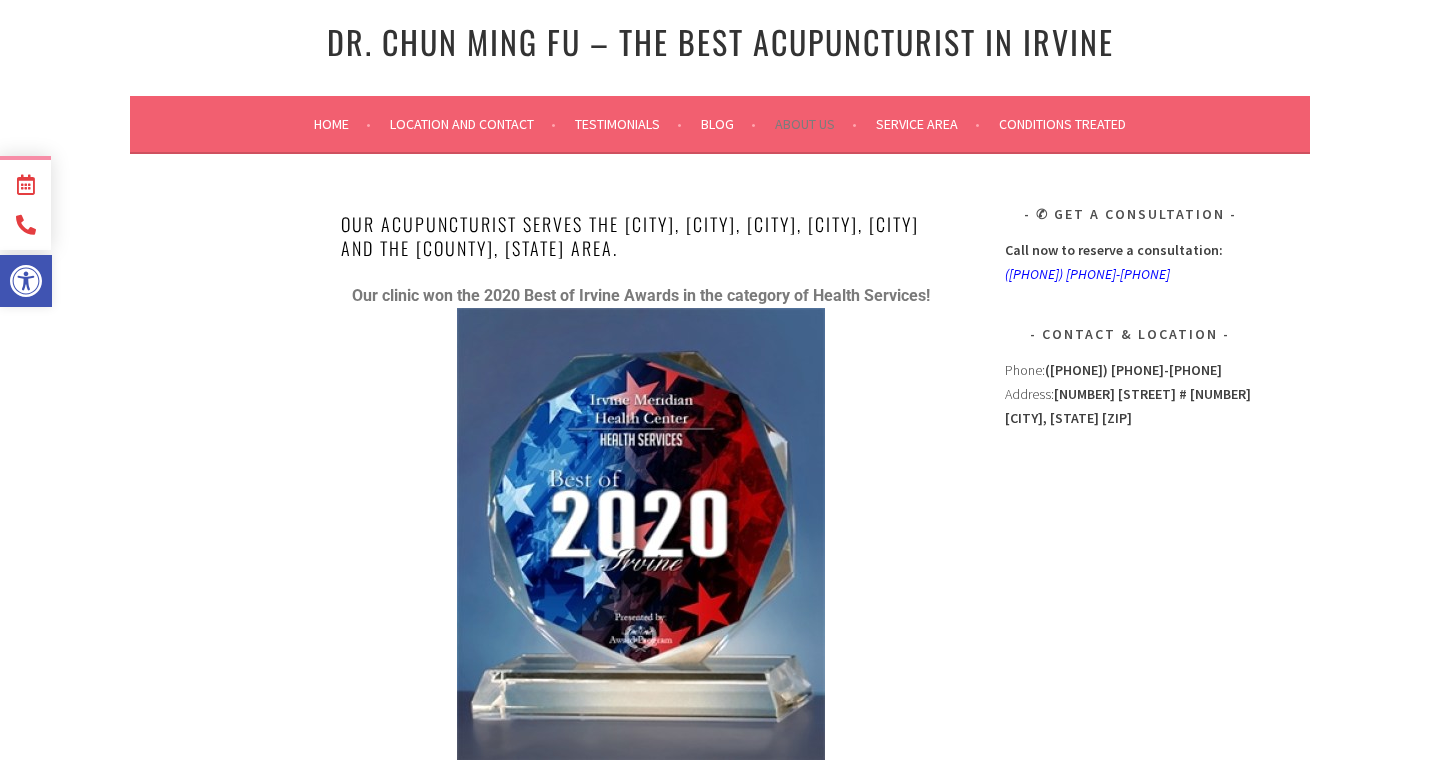 click on "Our clinic won the 2020 Best of Irvine Awards in the category of Health Services!" at bounding box center (641, 525) 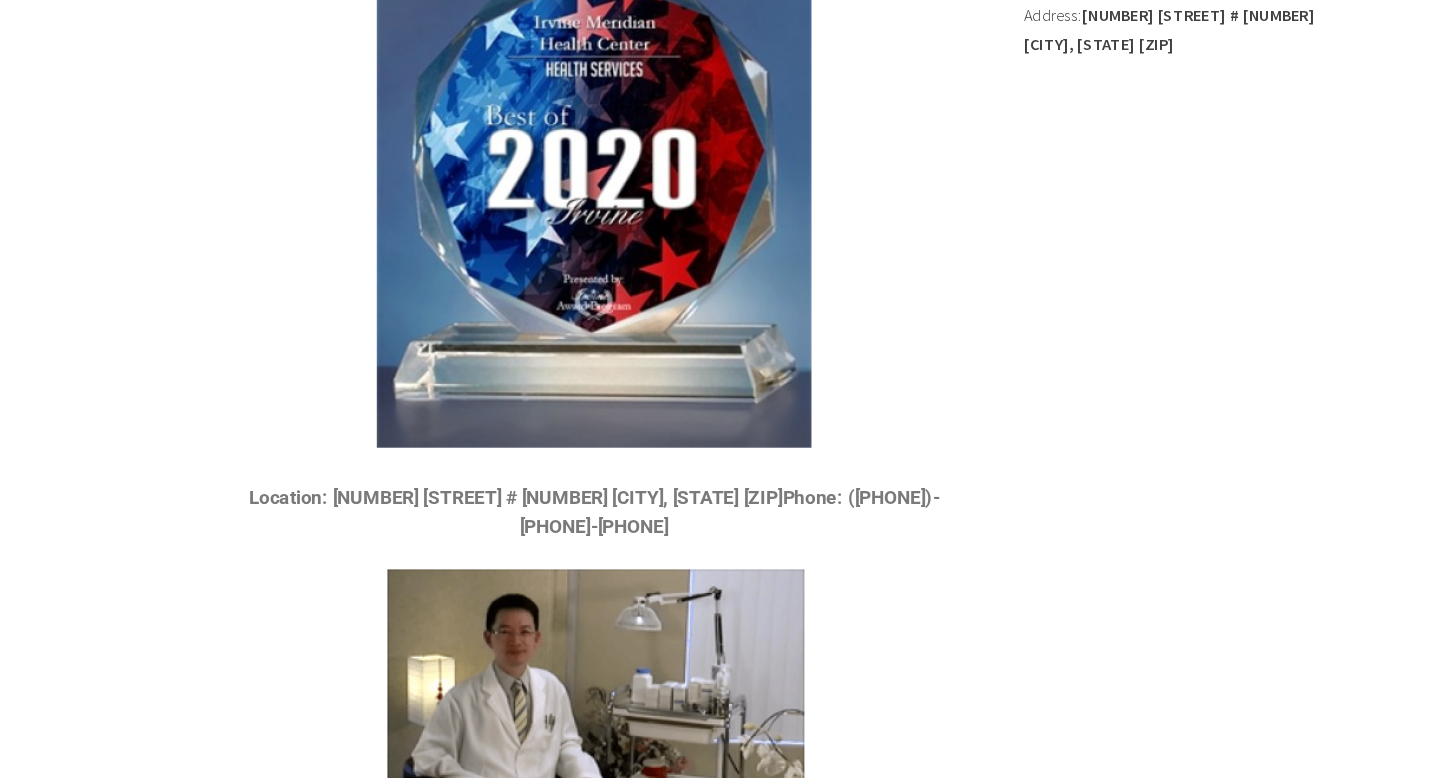 scroll, scrollTop: 0, scrollLeft: 0, axis: both 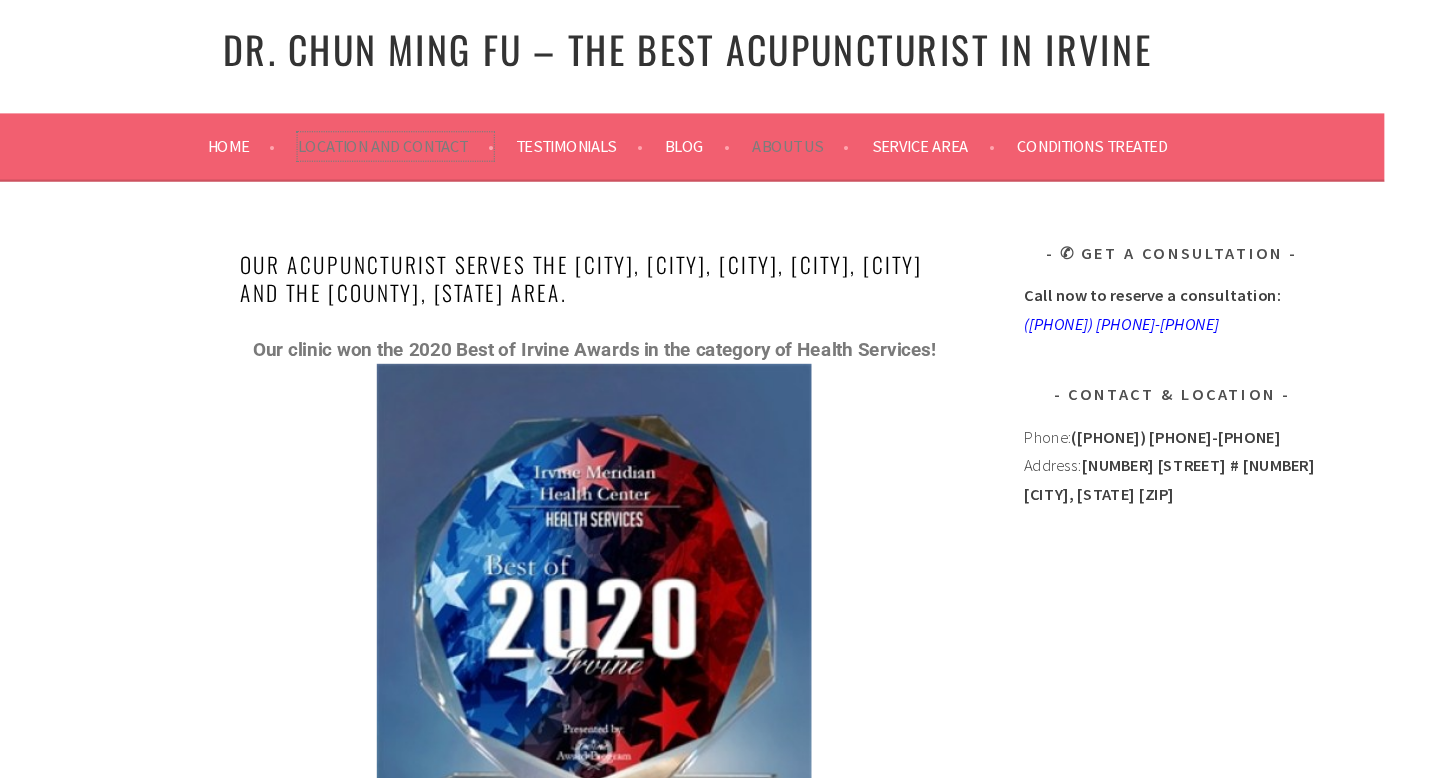 click on "Location and Contact" at bounding box center (473, 124) 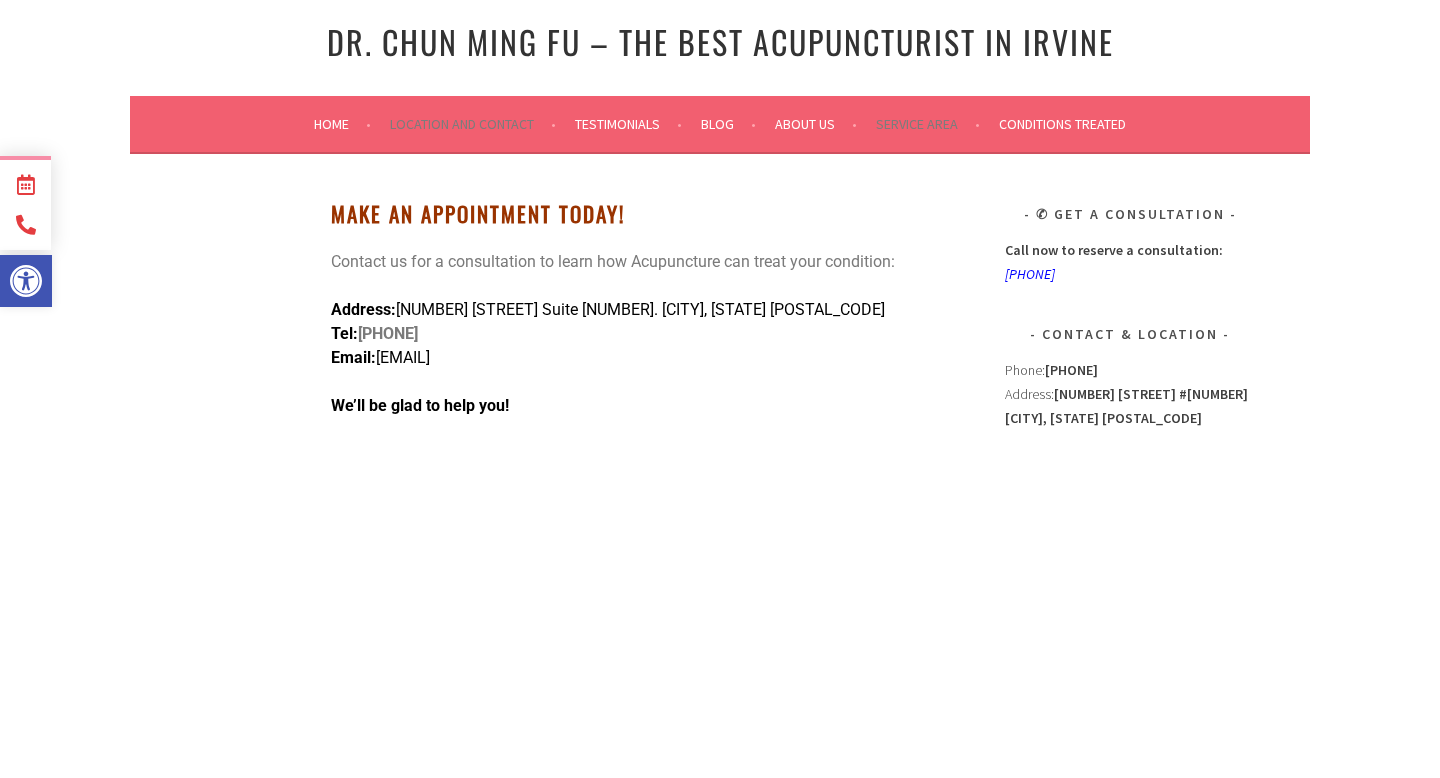scroll, scrollTop: 0, scrollLeft: 0, axis: both 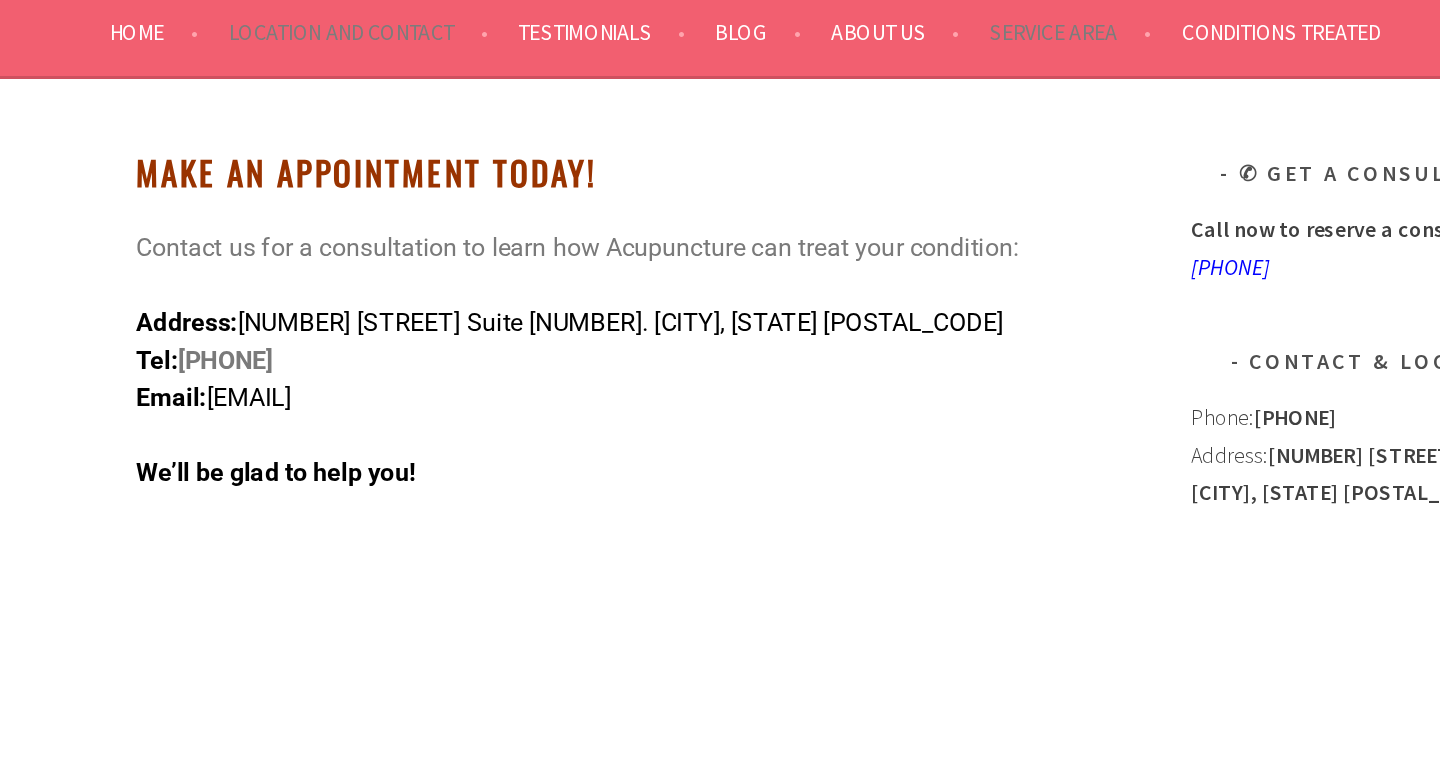 drag, startPoint x: 611, startPoint y: 356, endPoint x: 384, endPoint y: 355, distance: 227.0022 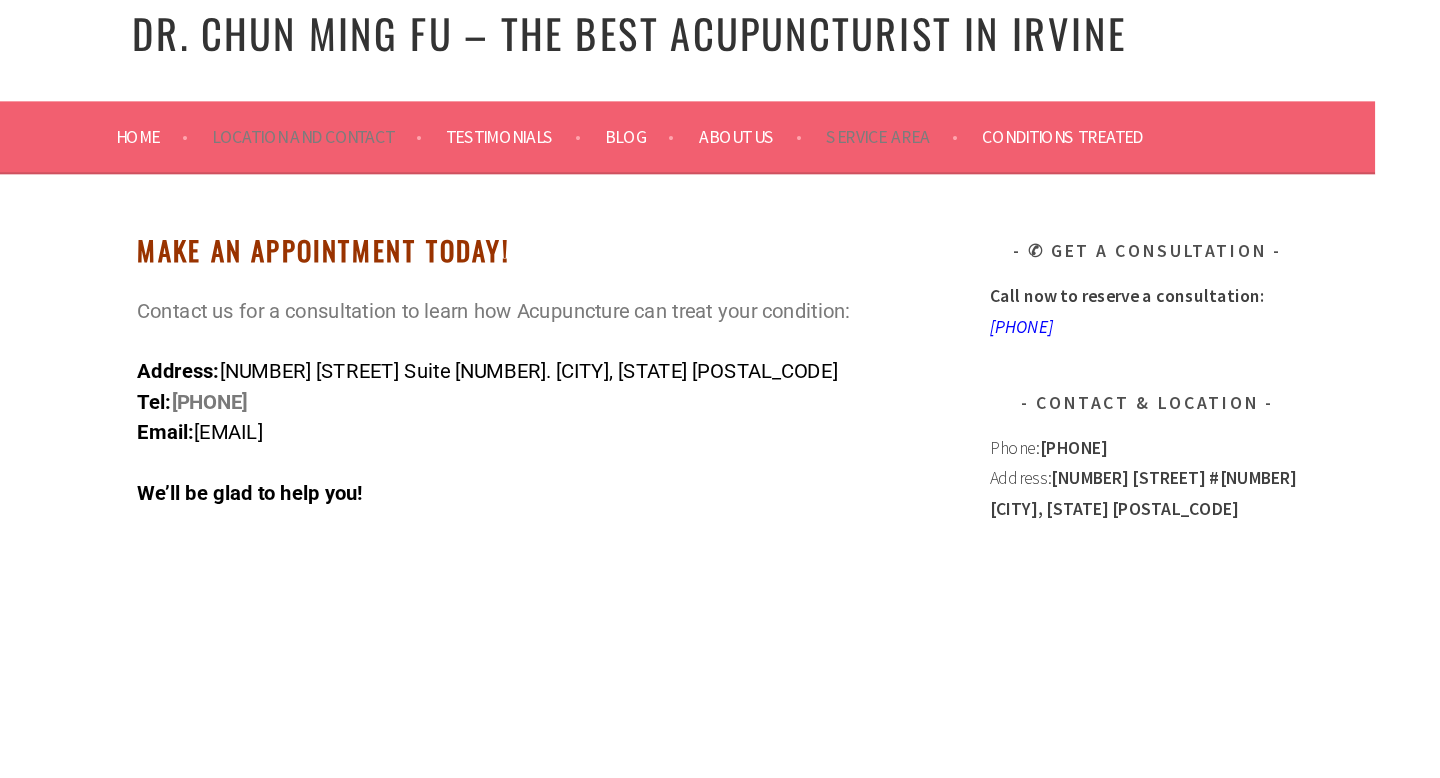 scroll, scrollTop: 0, scrollLeft: 0, axis: both 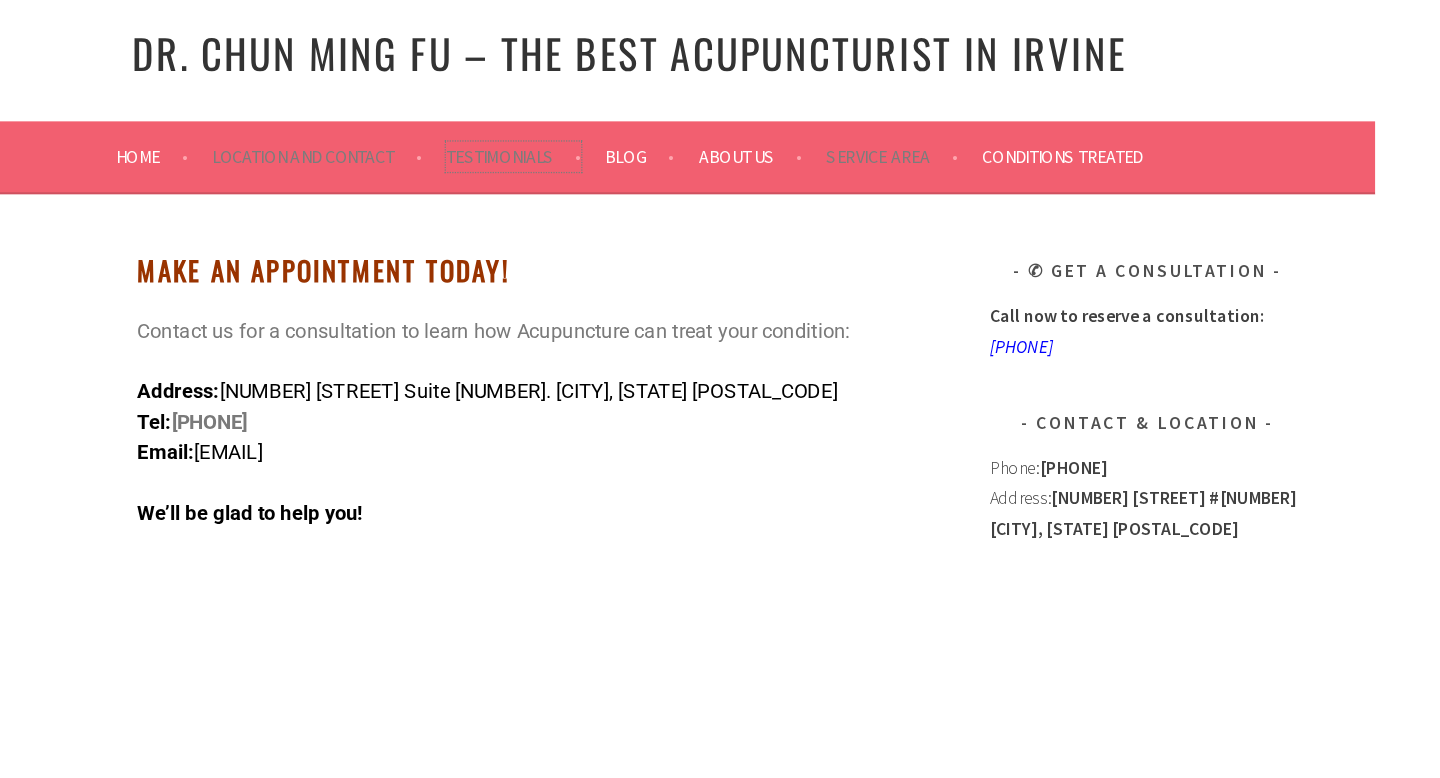 click on "Testimonials" at bounding box center (628, 124) 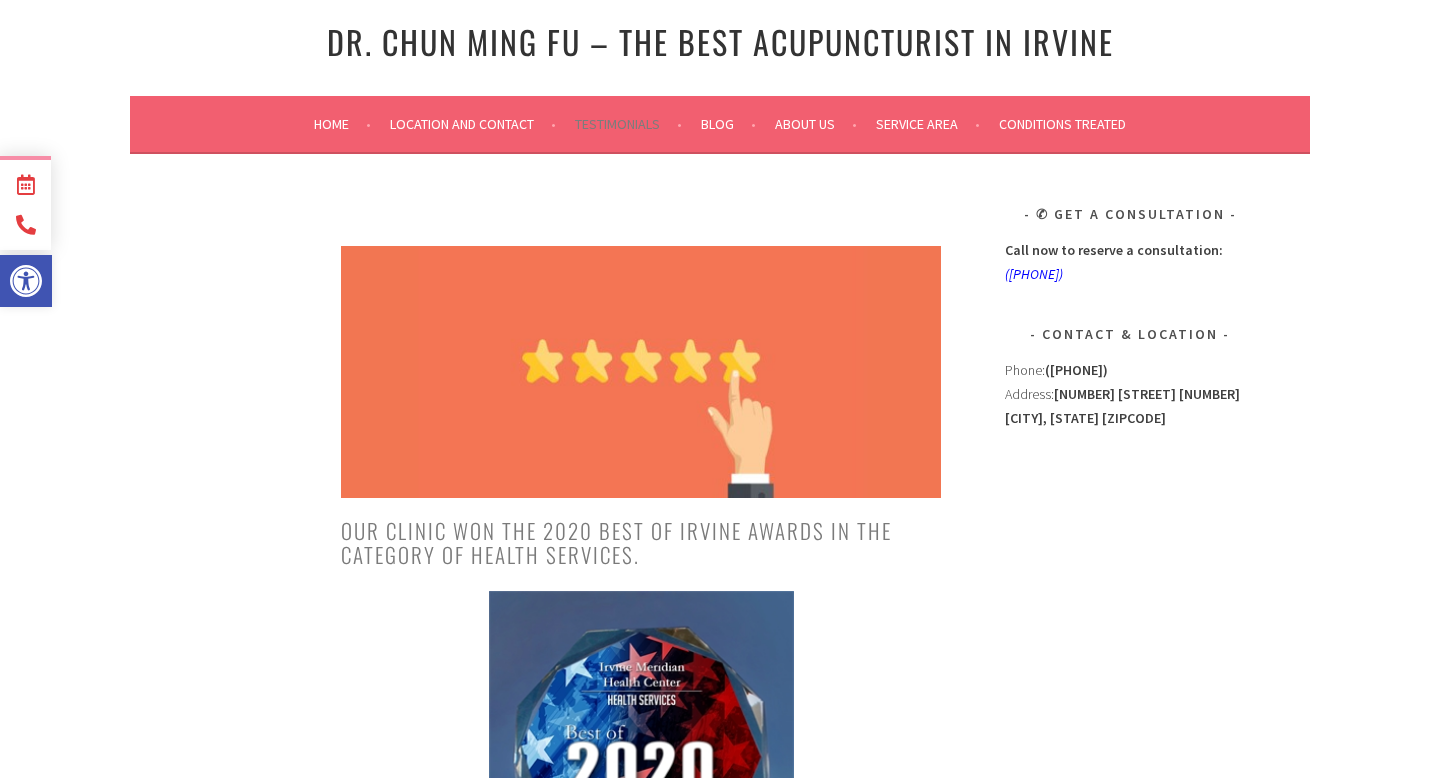 scroll, scrollTop: 934, scrollLeft: 0, axis: vertical 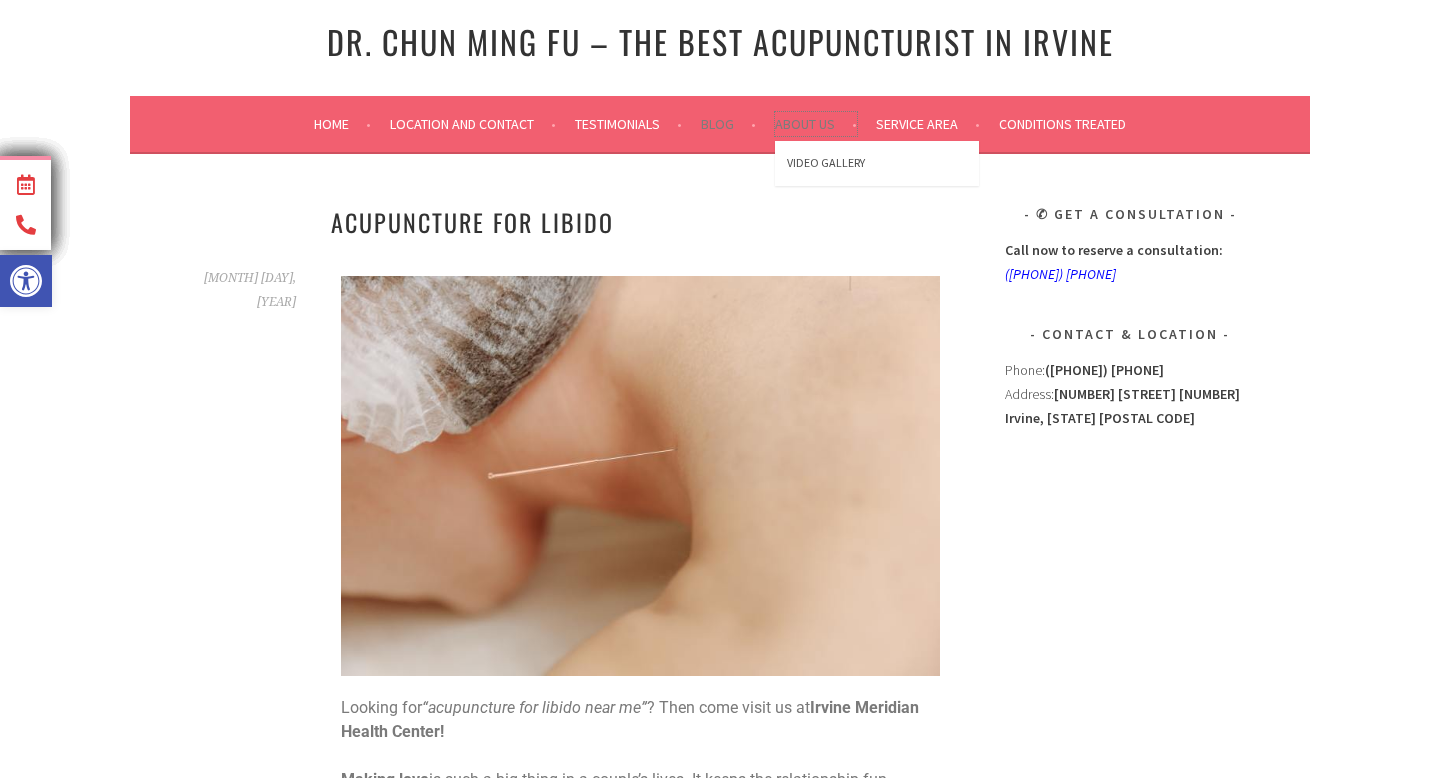 click on "About Us" at bounding box center (816, 124) 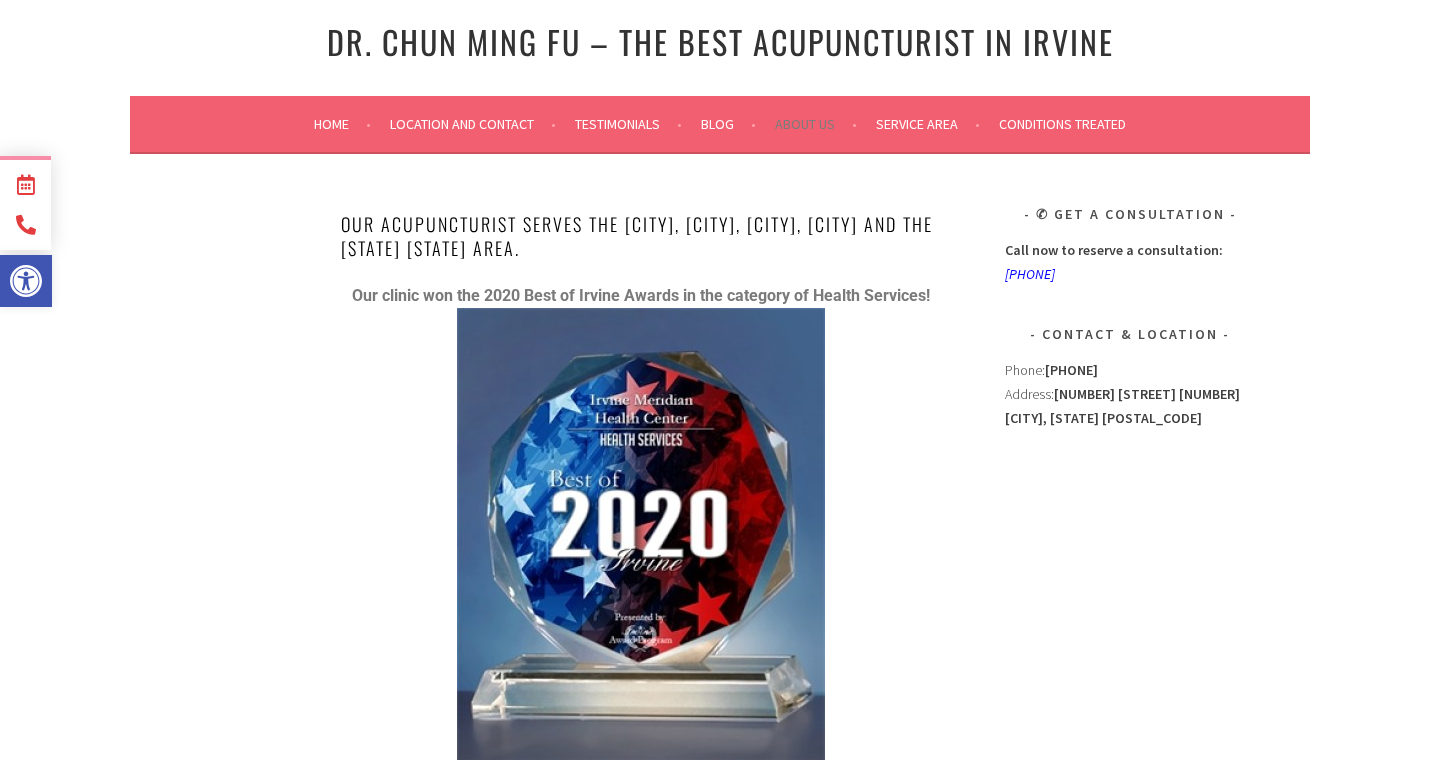 scroll, scrollTop: 0, scrollLeft: 0, axis: both 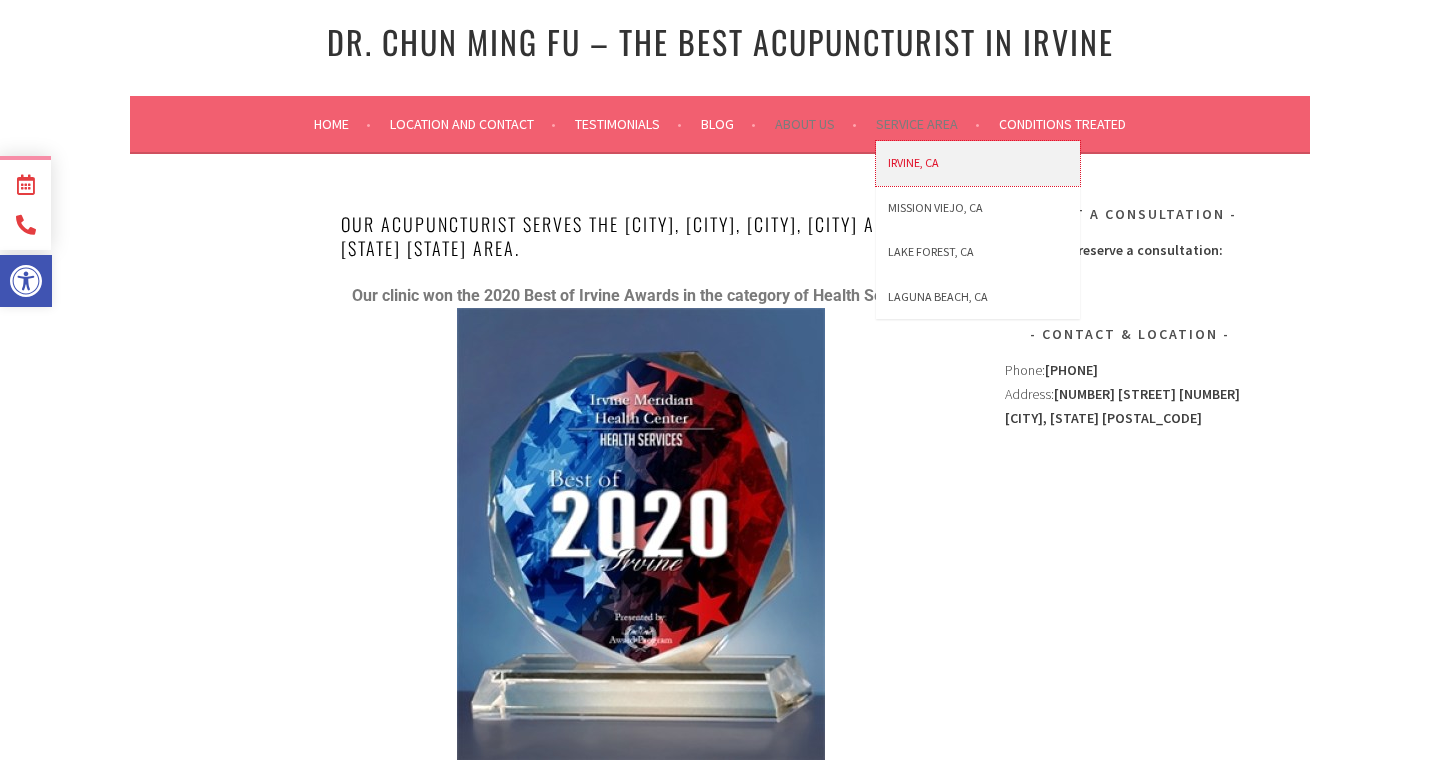 click on "Irvine, CA" at bounding box center (978, 163) 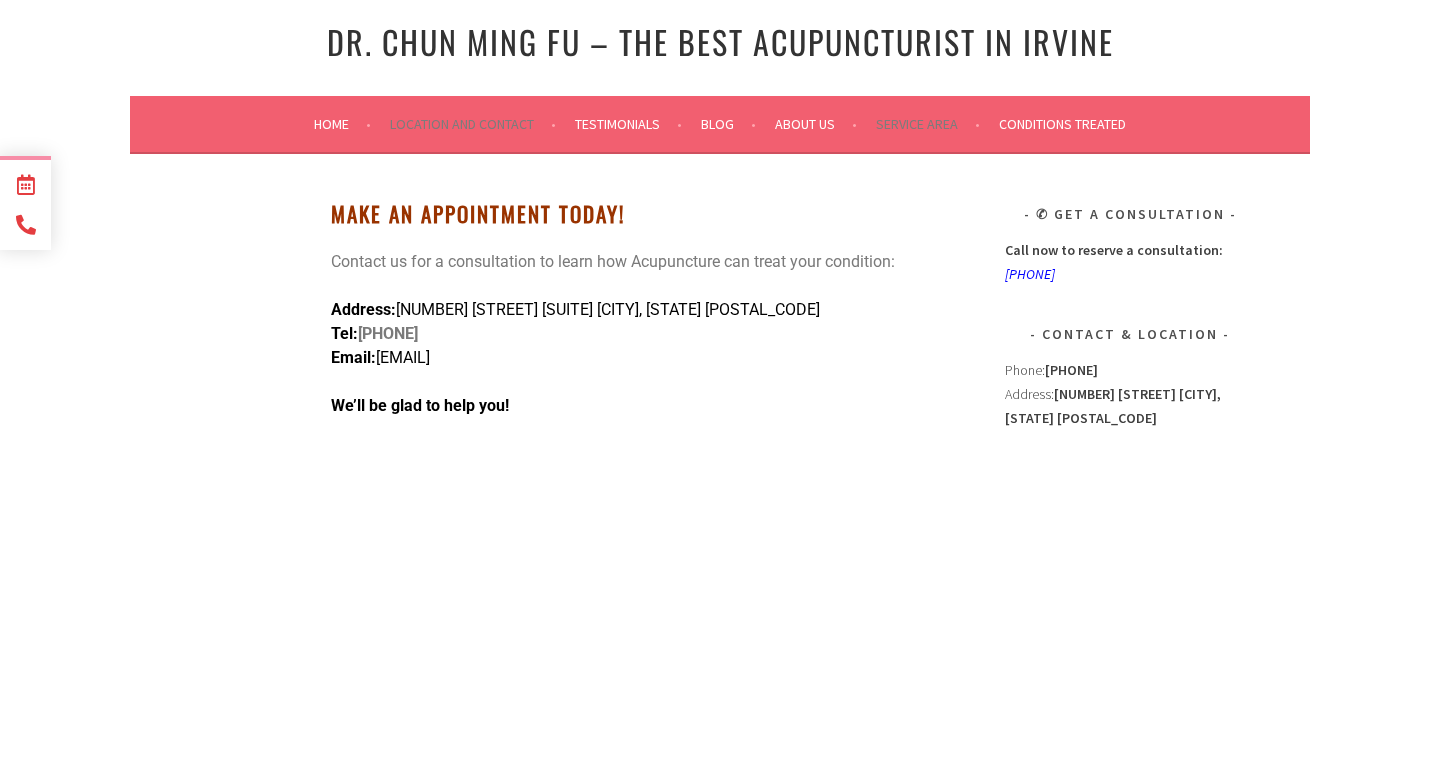 scroll, scrollTop: 0, scrollLeft: 0, axis: both 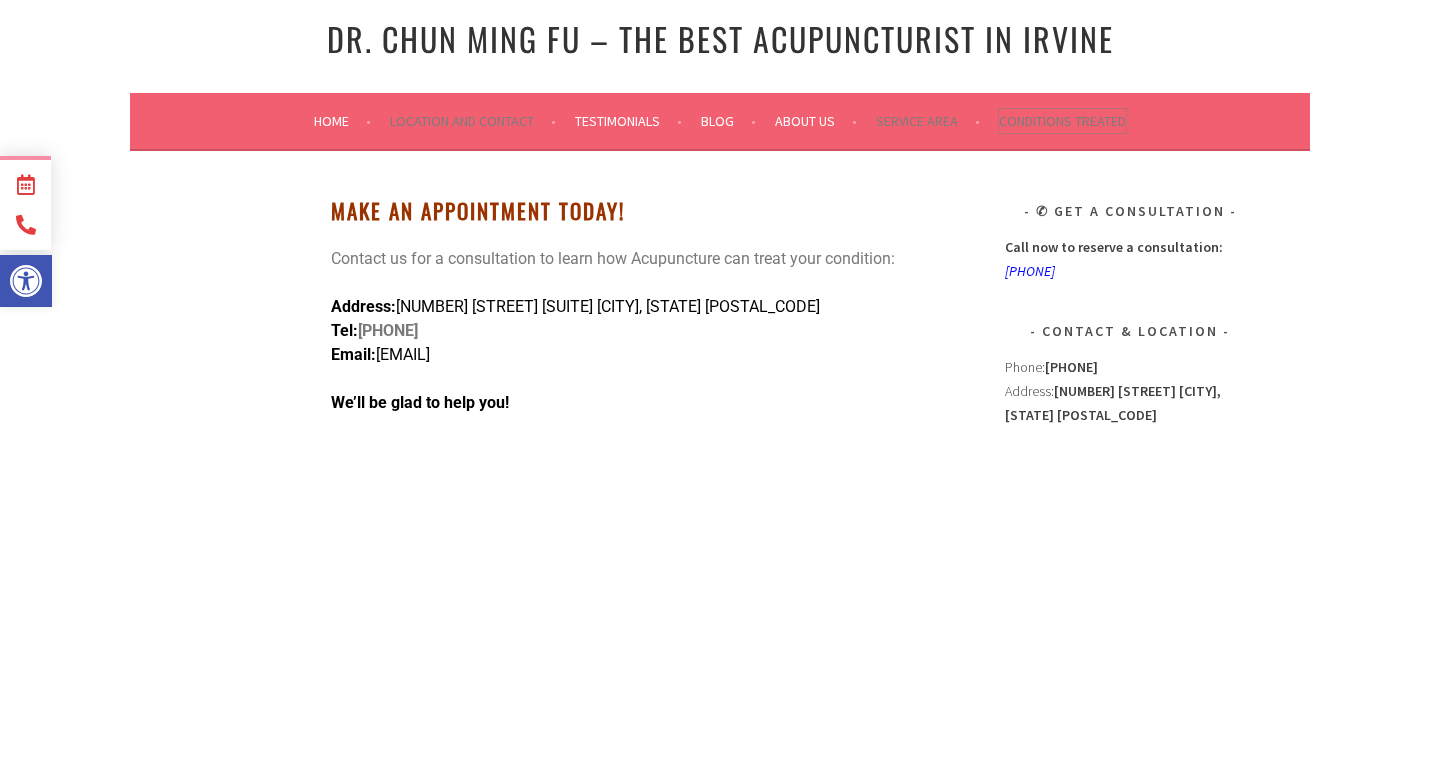 click on "Conditions Treated" at bounding box center [1062, 121] 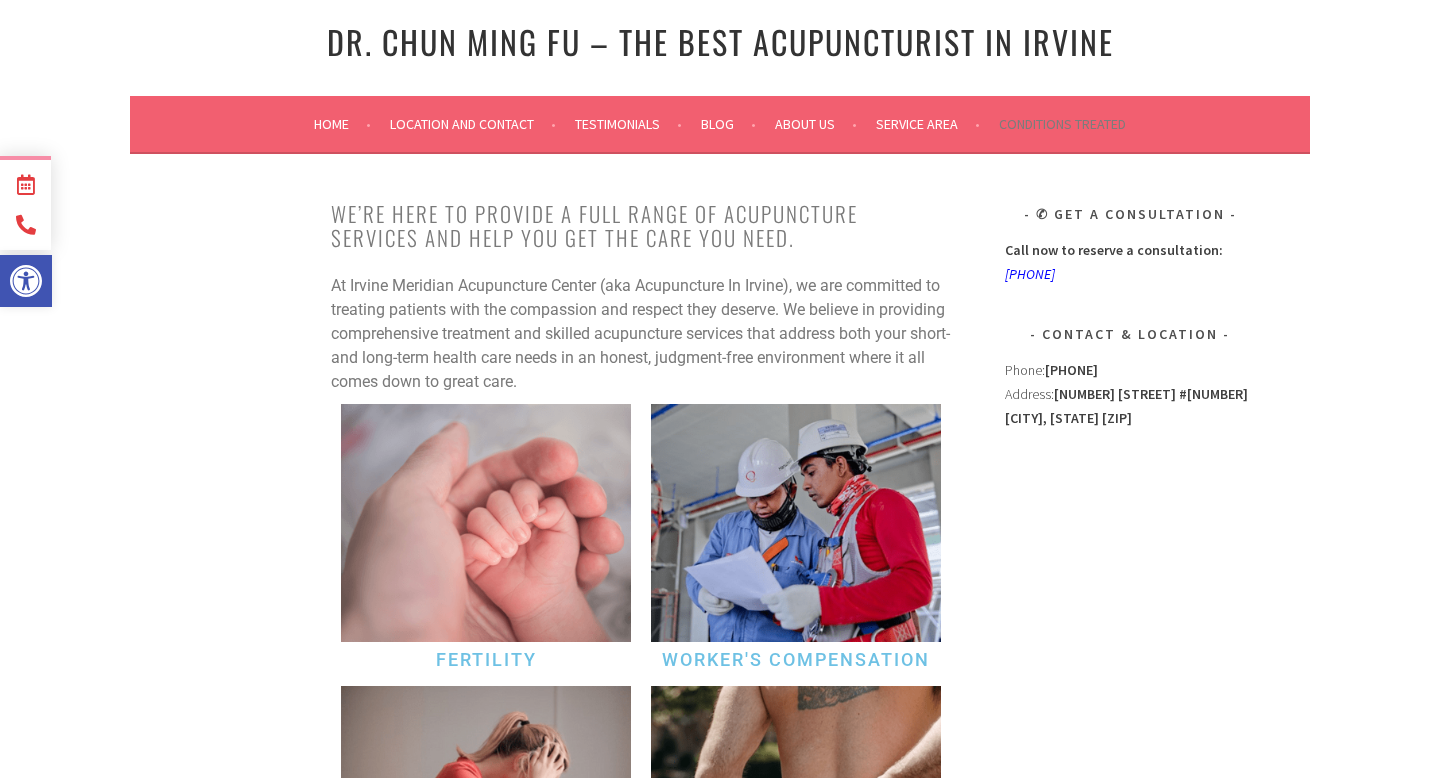 scroll, scrollTop: 0, scrollLeft: 0, axis: both 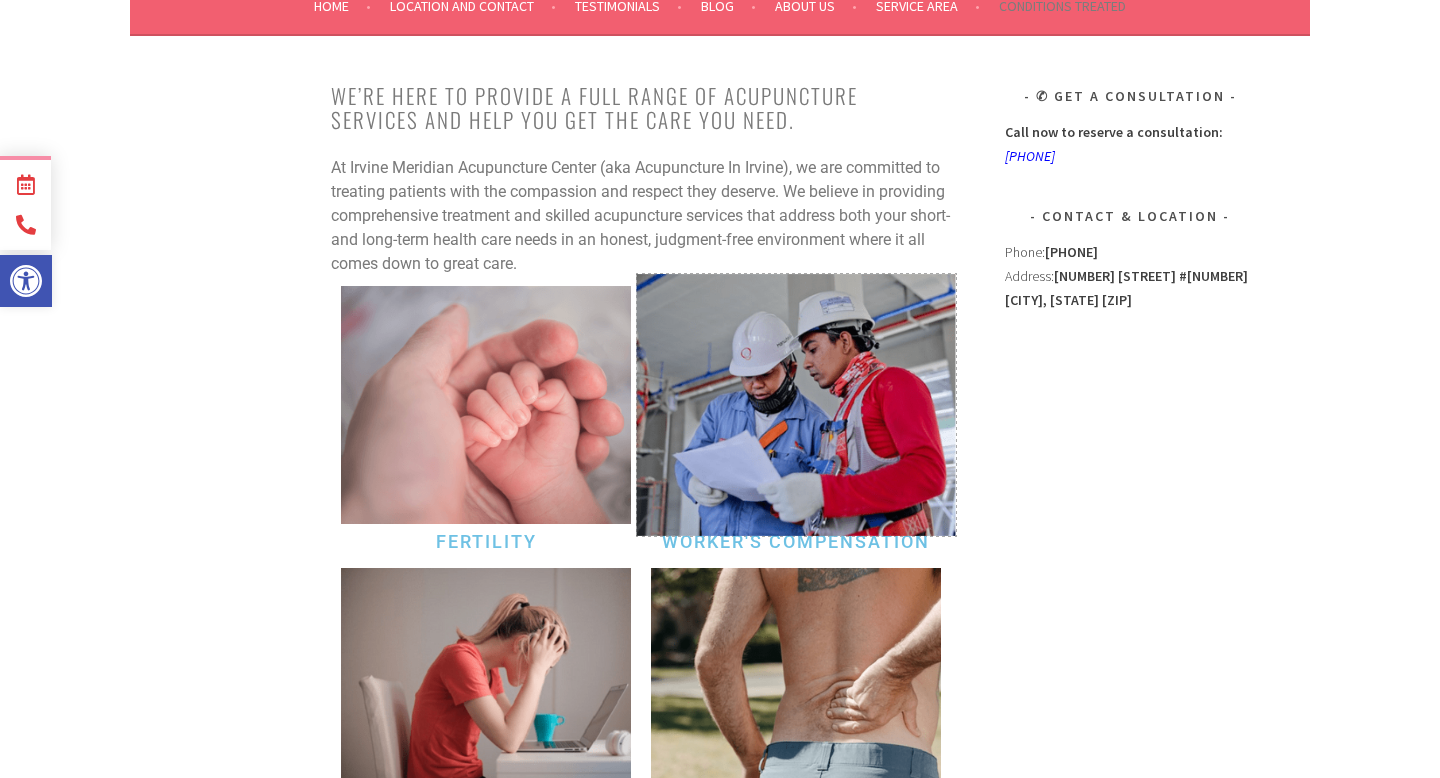 click at bounding box center [796, 405] 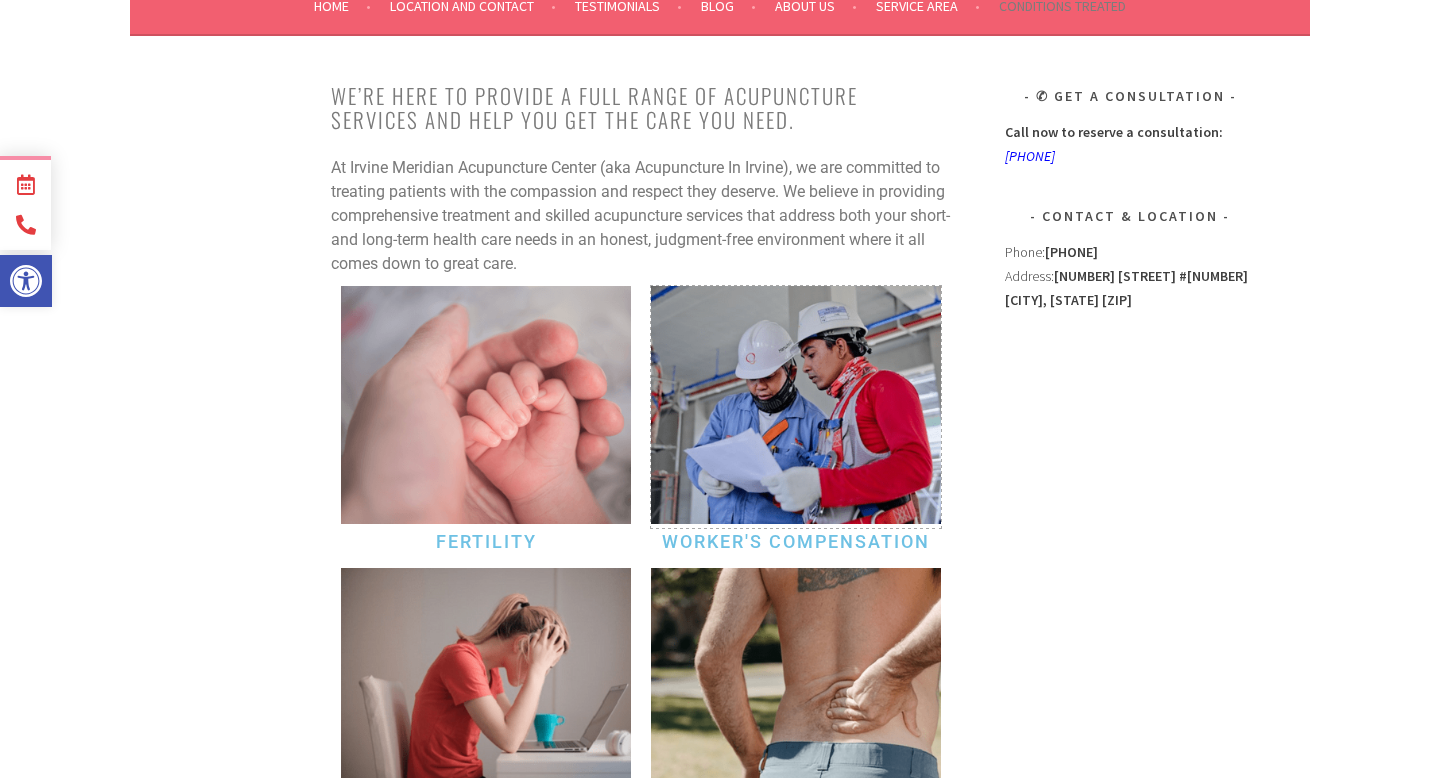 scroll, scrollTop: 0, scrollLeft: 0, axis: both 